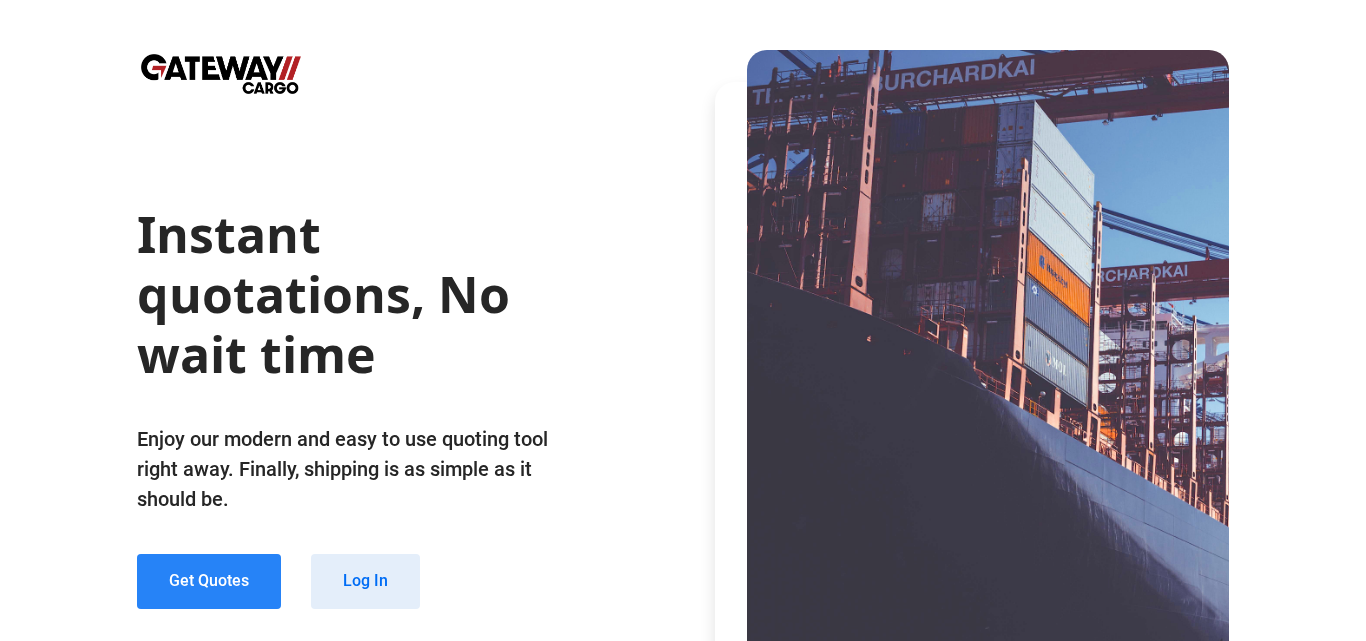 scroll, scrollTop: 0, scrollLeft: 0, axis: both 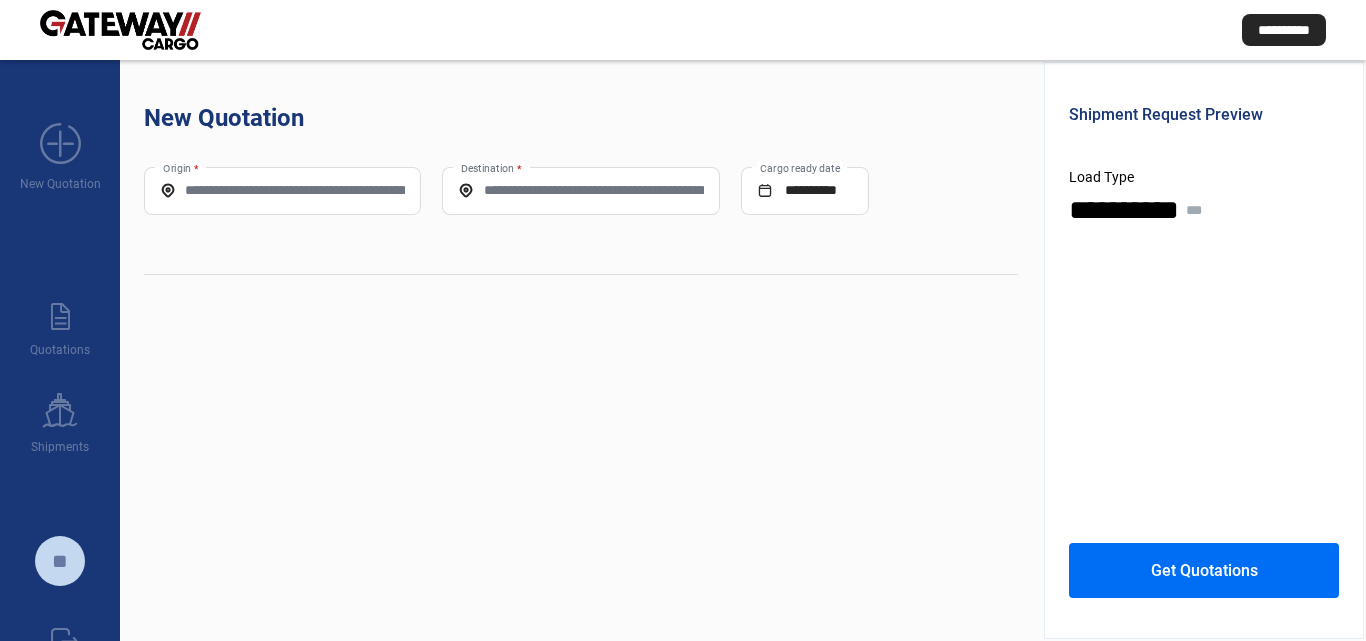 click on "Origin *" at bounding box center (282, 190) 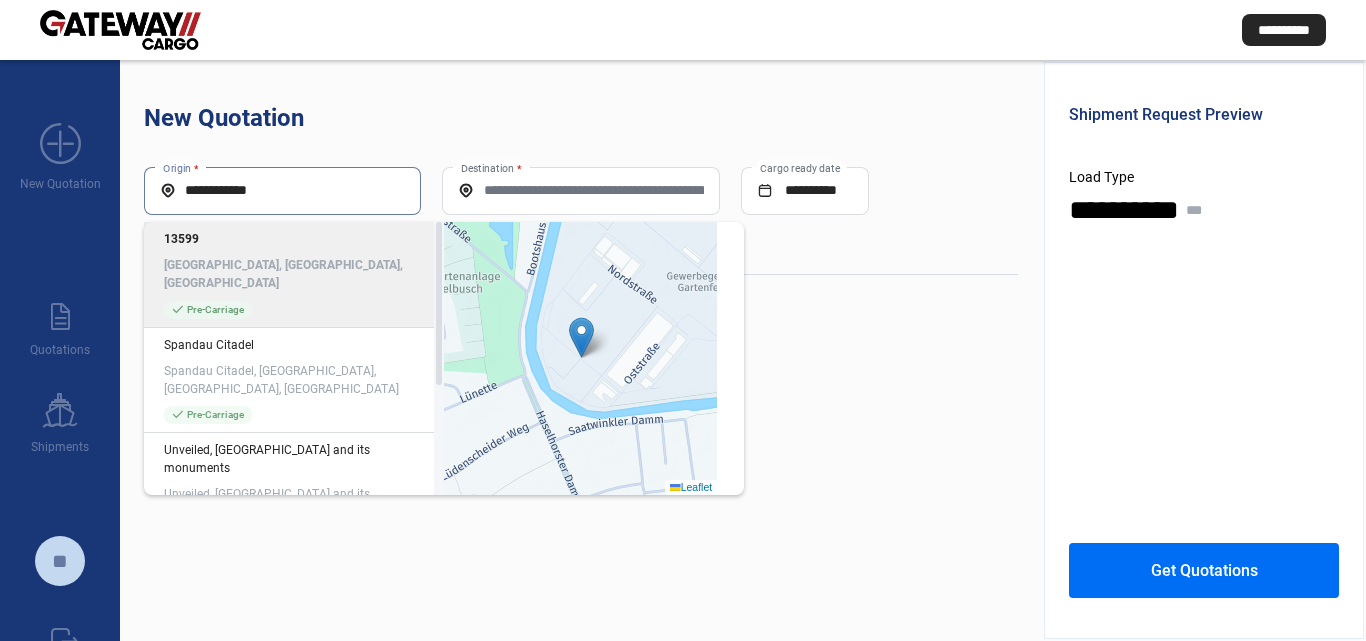 click on "13599 [GEOGRAPHIC_DATA], [GEOGRAPHIC_DATA]" 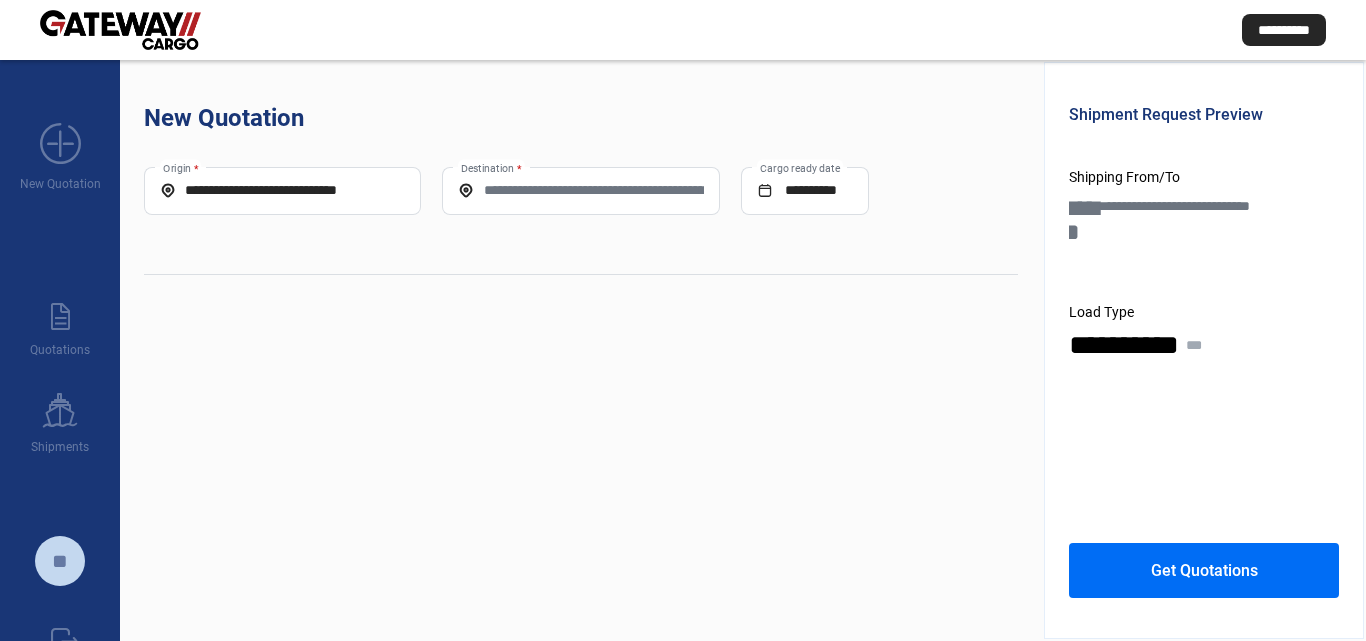 click on "Destination *" at bounding box center (580, 190) 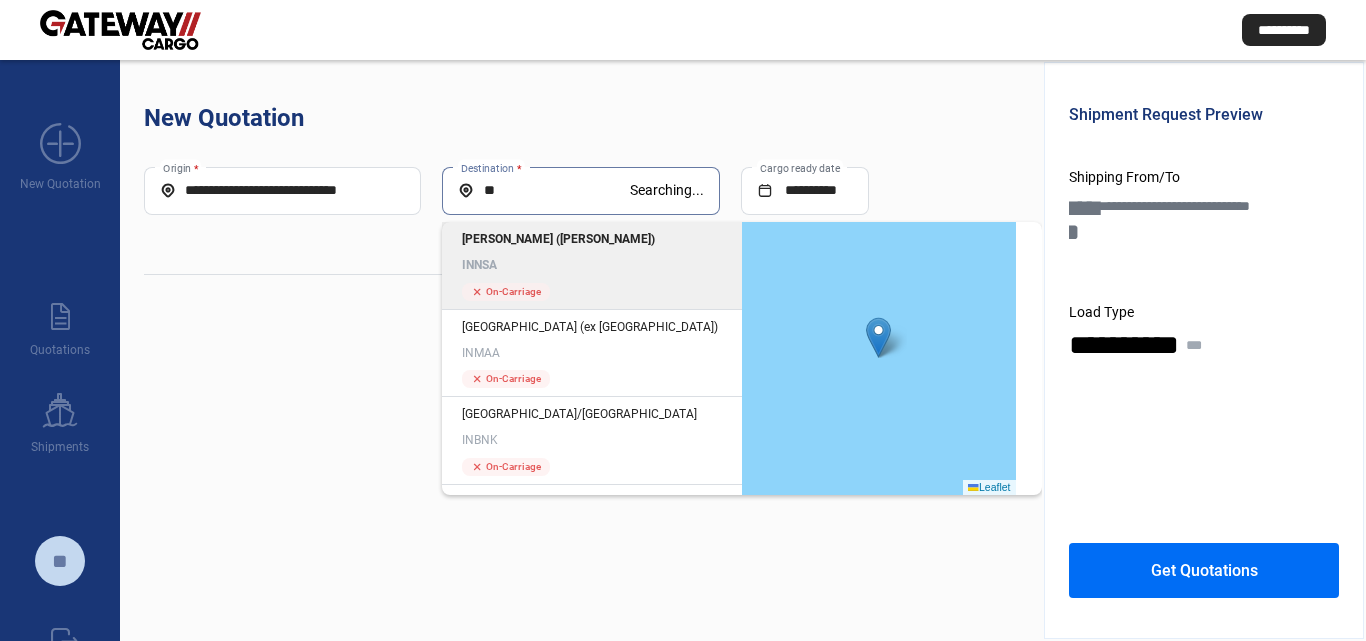 type on "*" 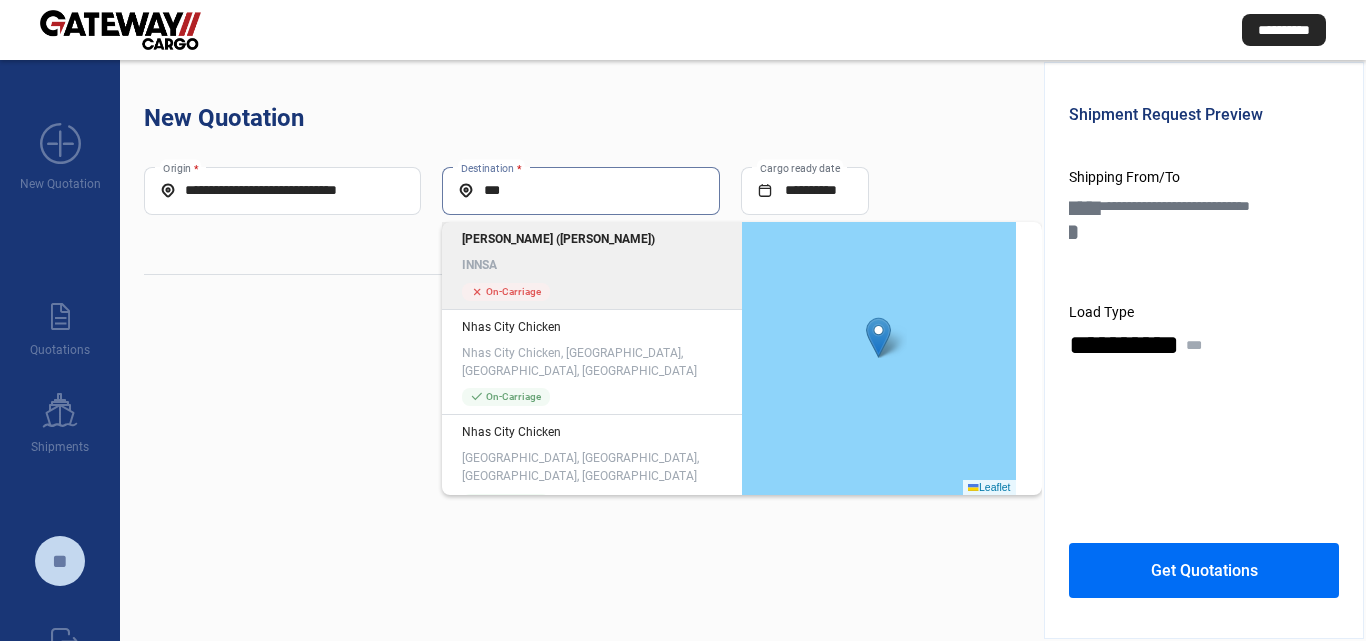 click on "[PERSON_NAME] ([PERSON_NAME]) INNSA" 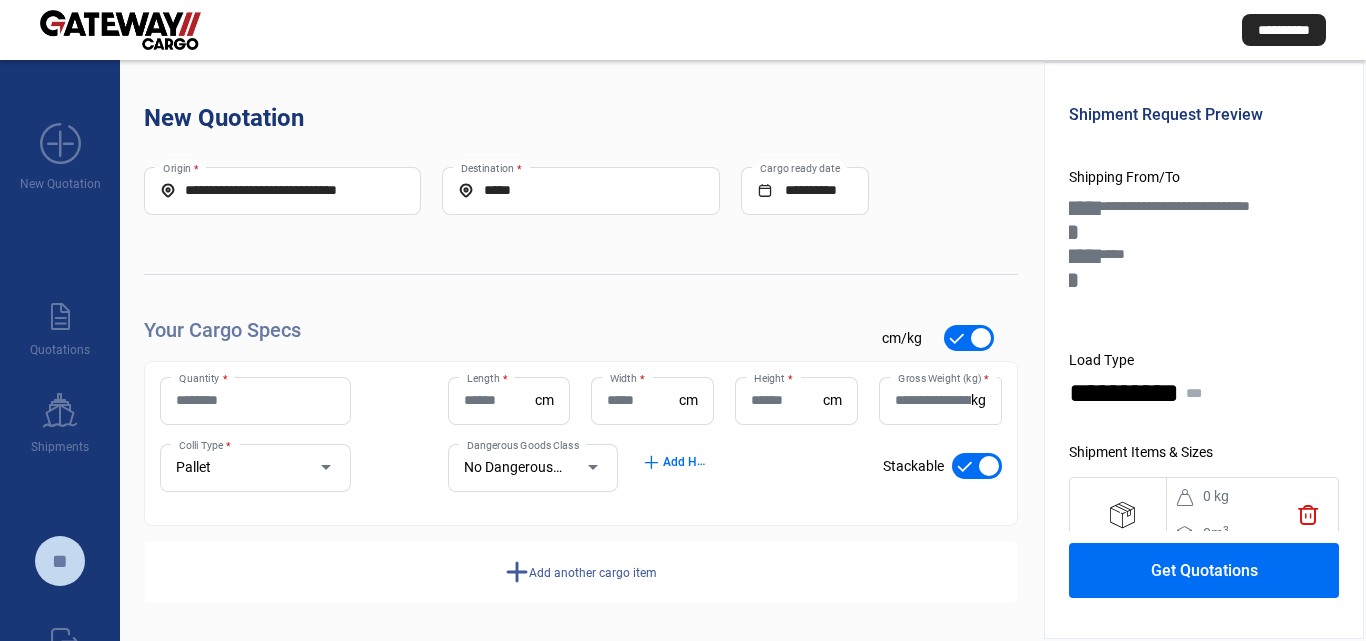click on "Quantity *" at bounding box center (255, 400) 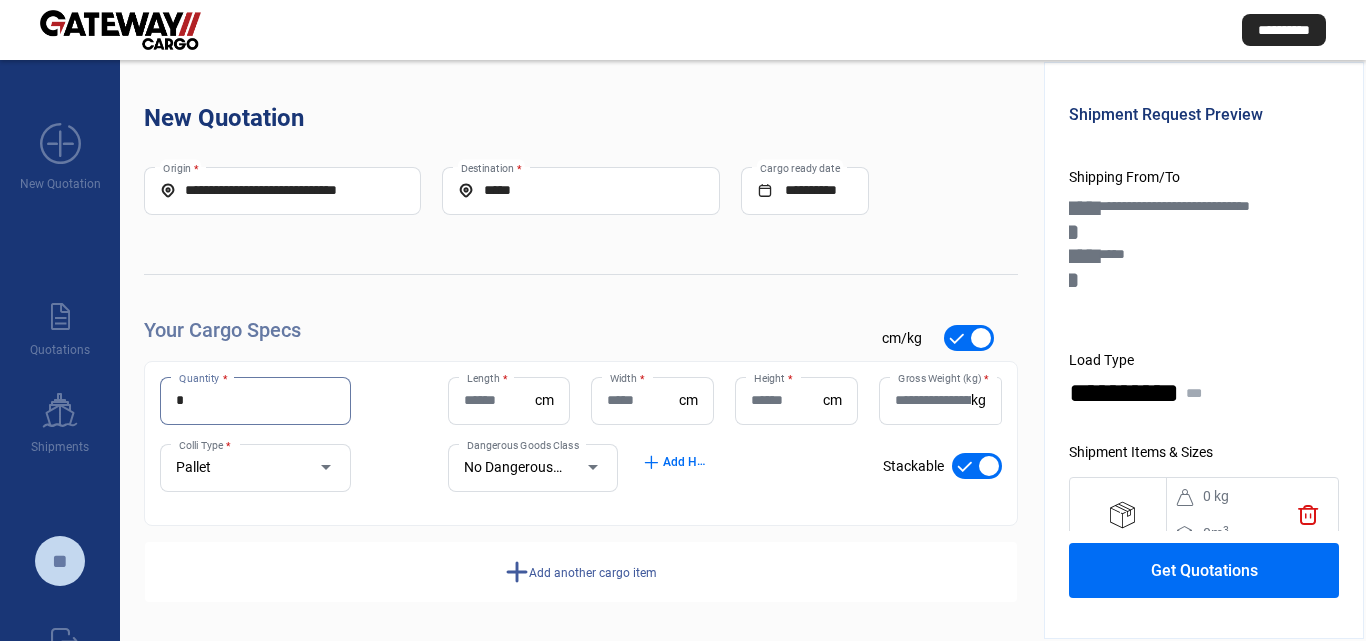 type on "*" 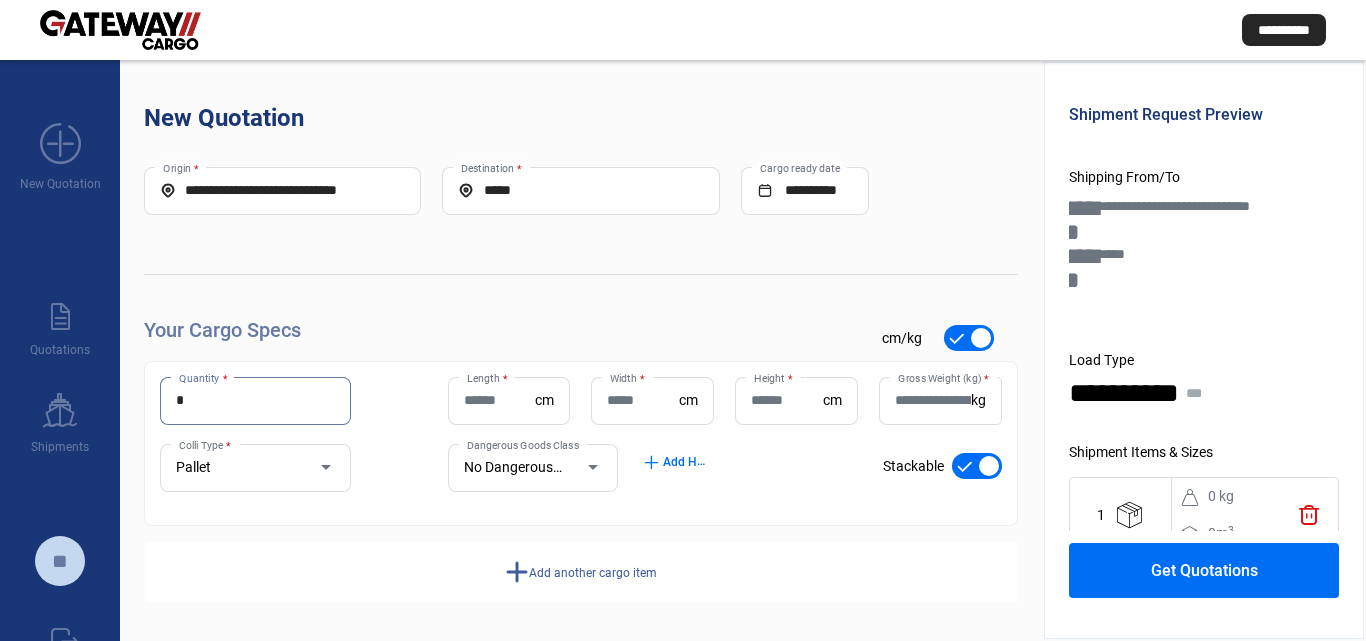 click on "Length  *" at bounding box center [500, 400] 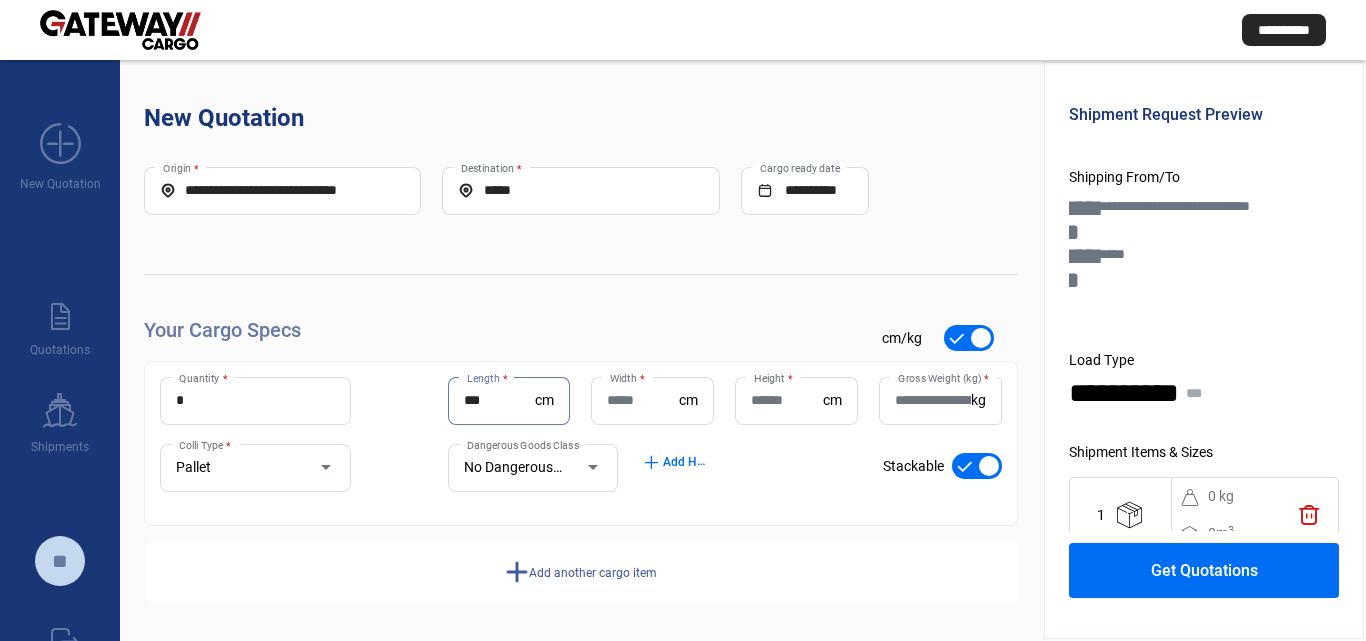 type on "***" 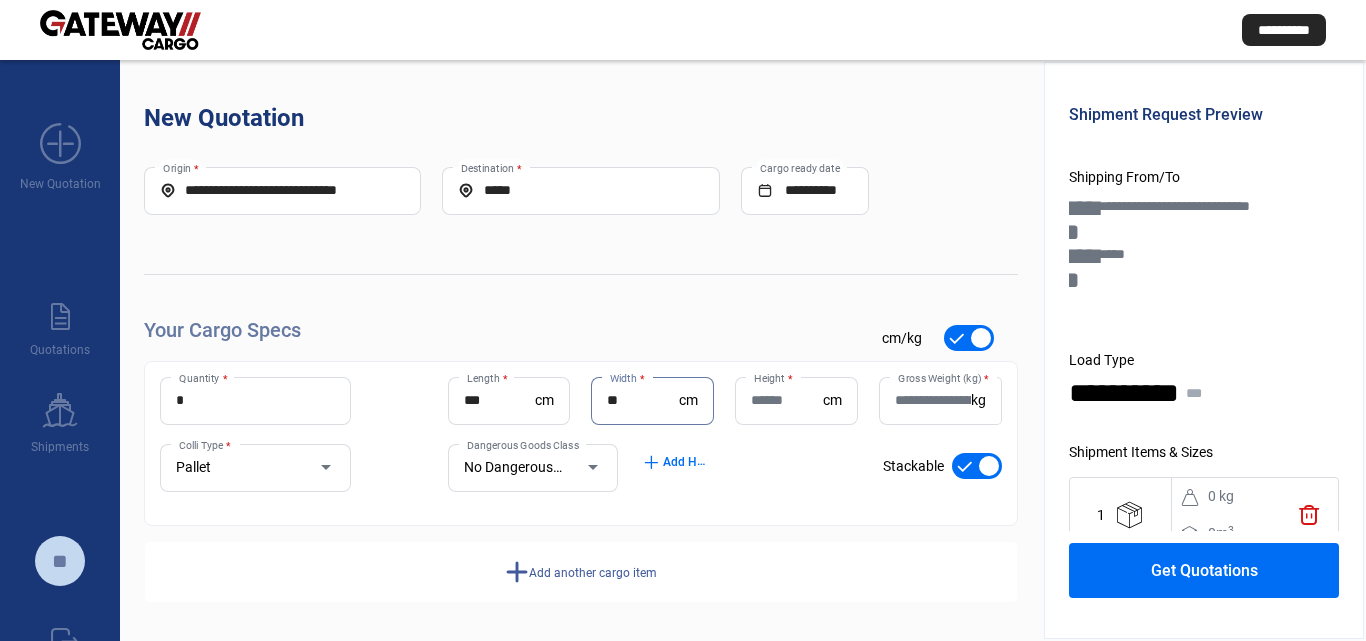 type on "**" 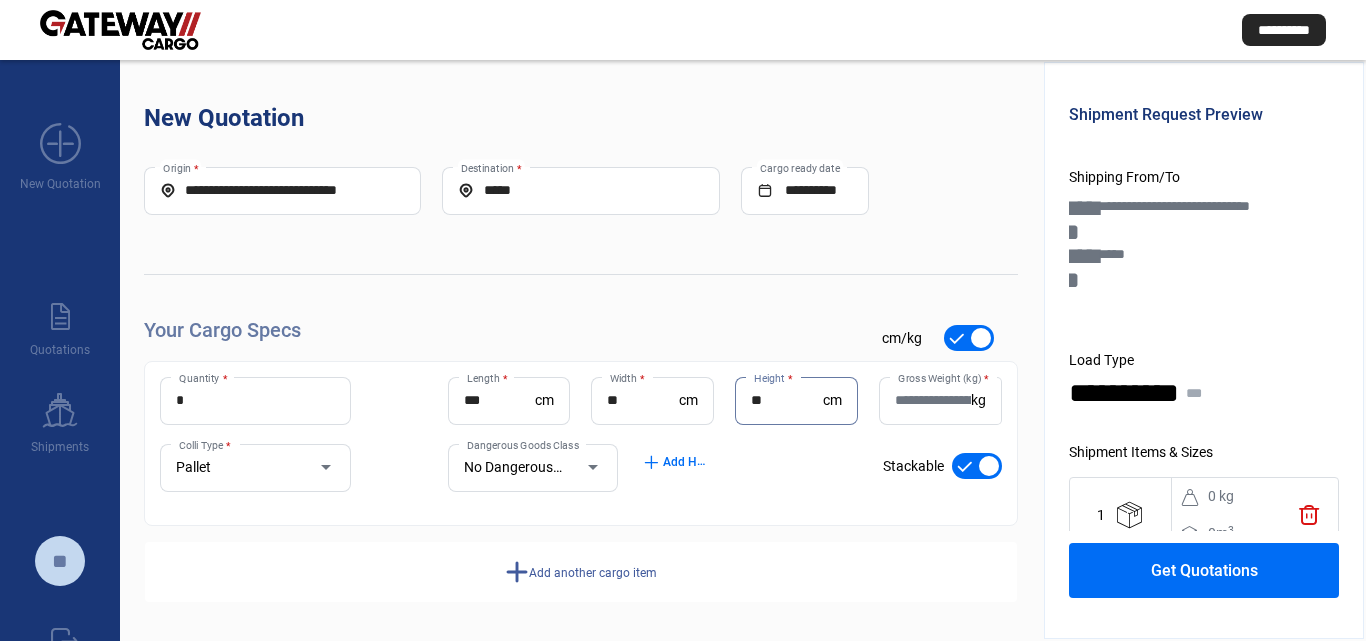 scroll, scrollTop: 2, scrollLeft: 0, axis: vertical 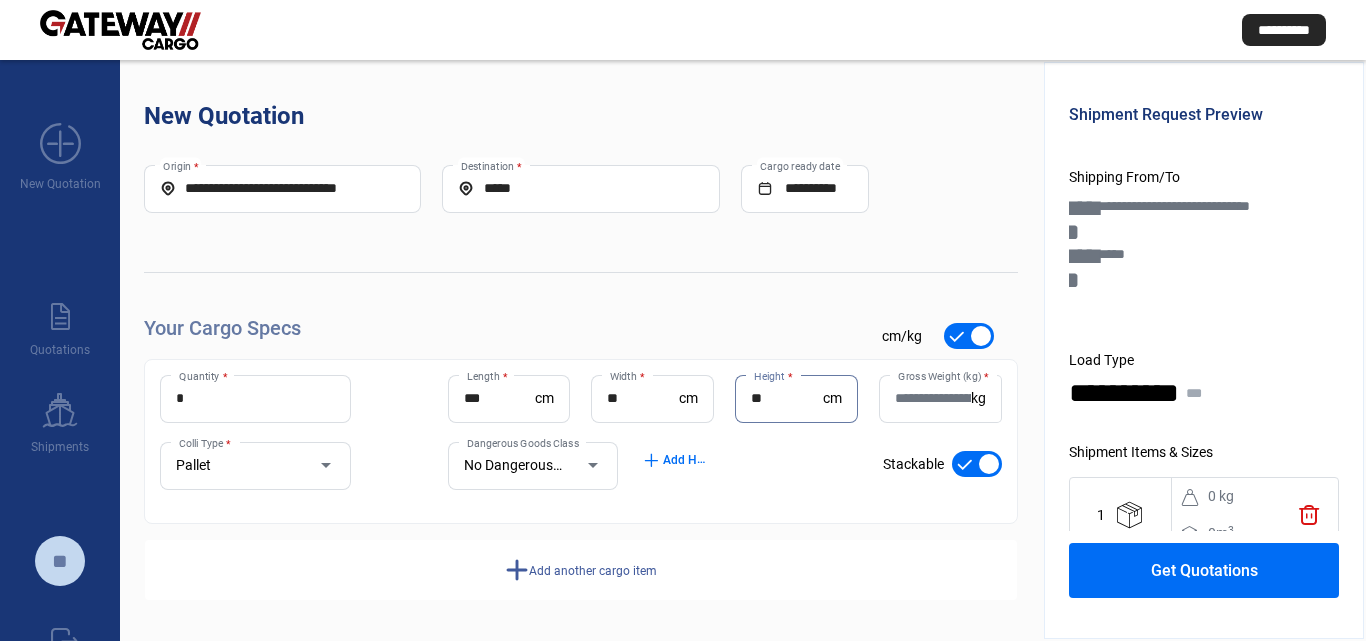 type on "**" 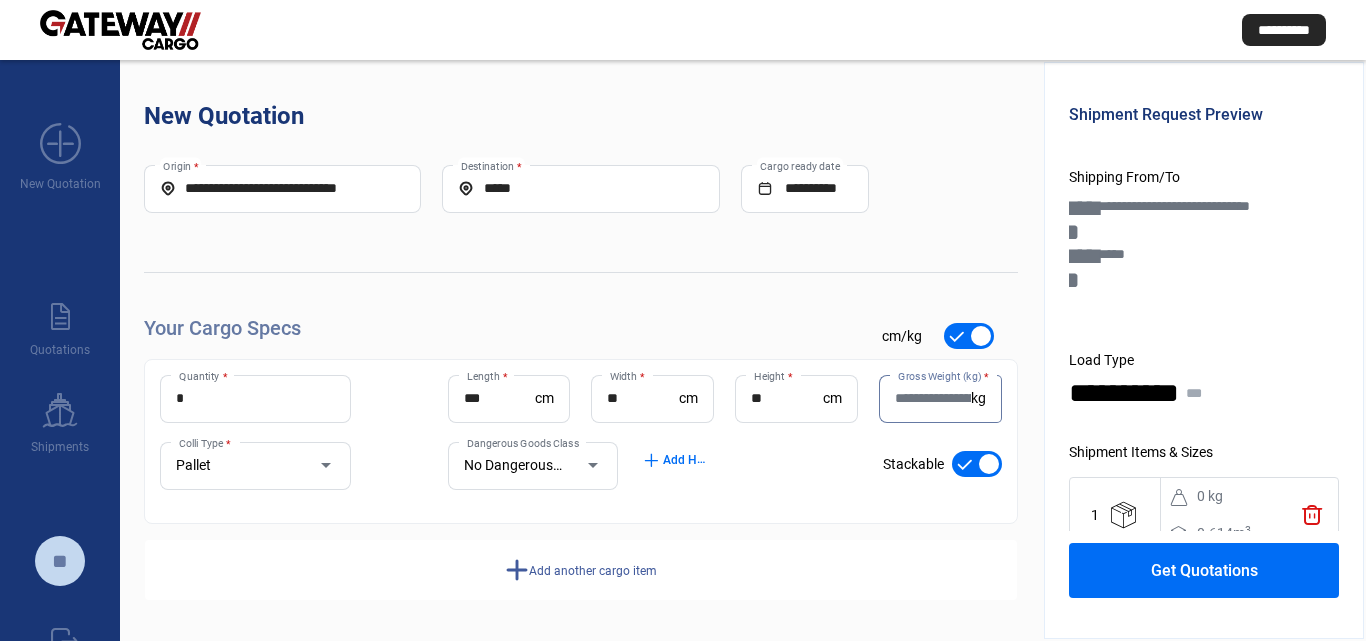 click on "Gross Weight (kg)  *" at bounding box center [933, 398] 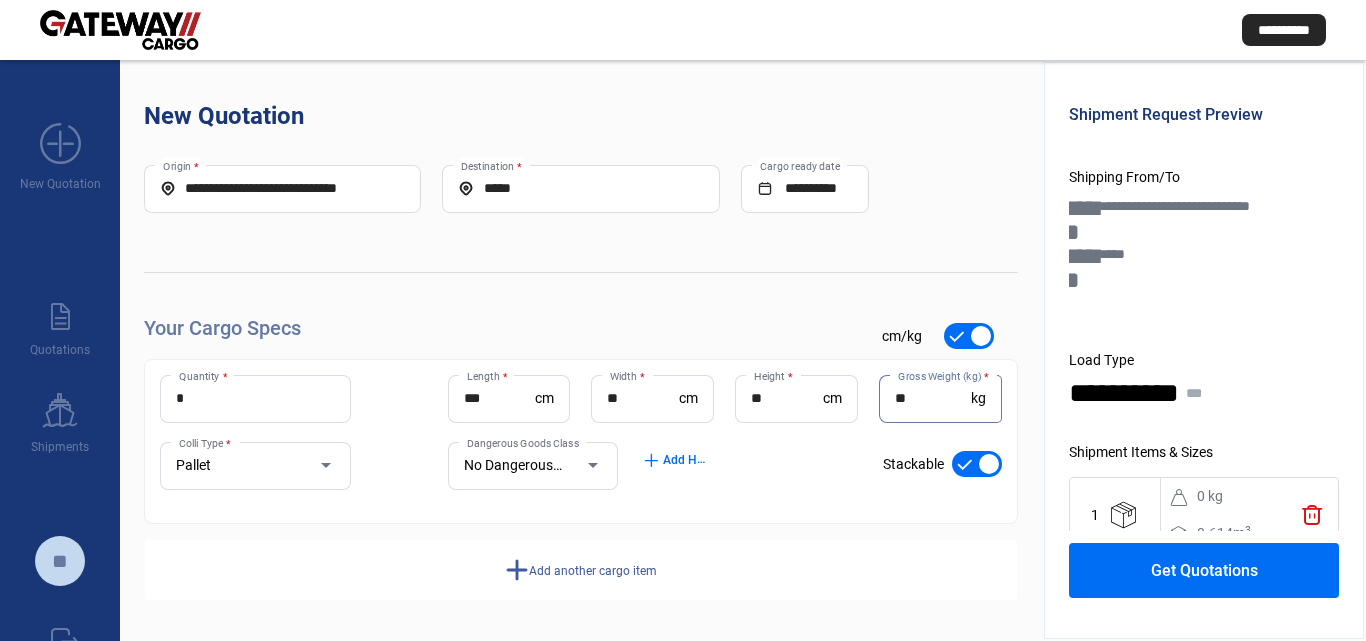 type on "**" 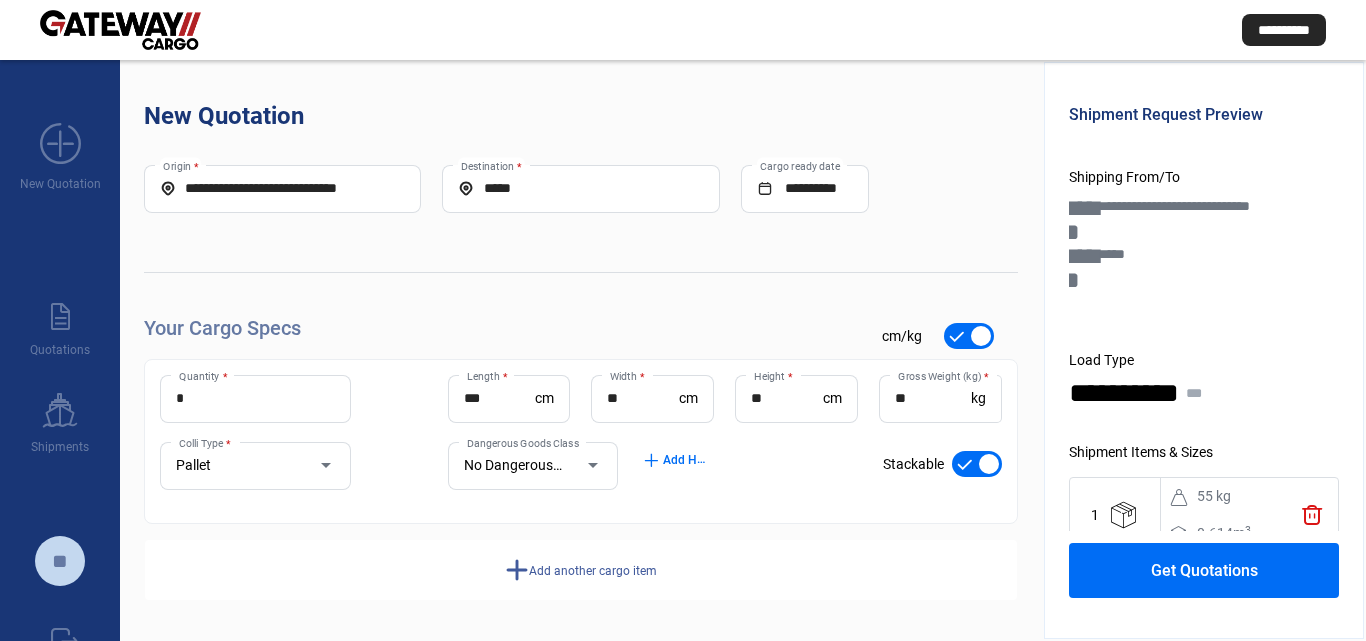 click on "add" 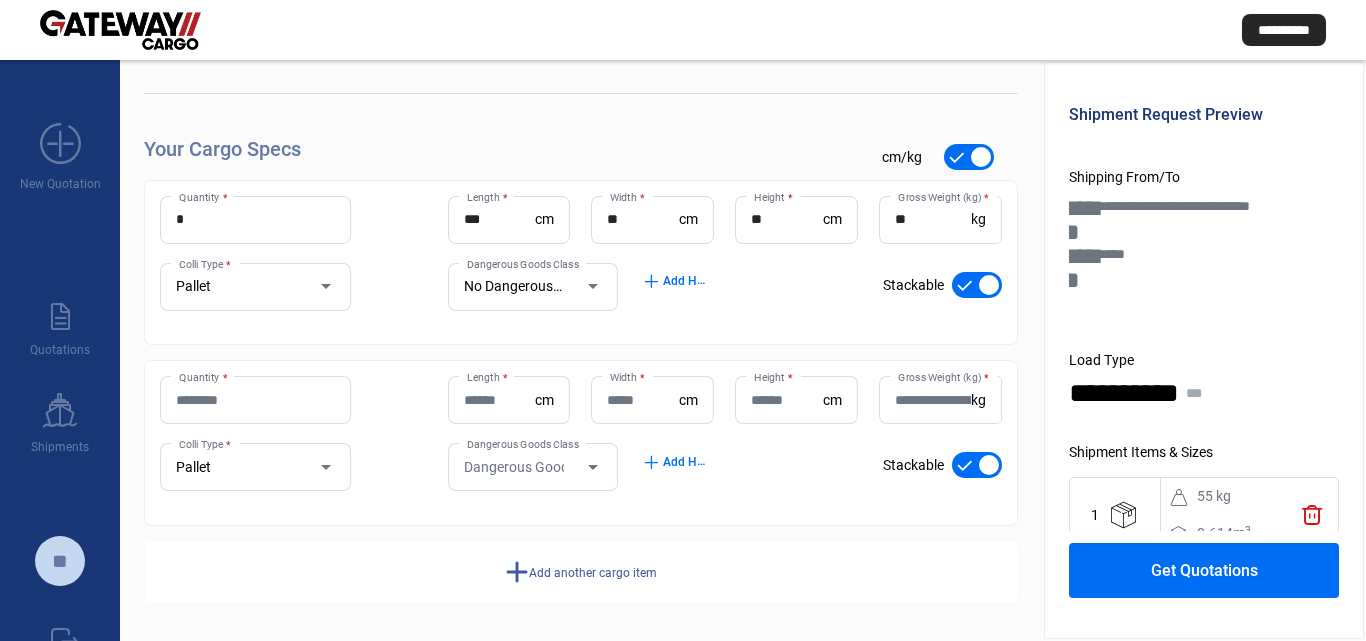 scroll, scrollTop: 183, scrollLeft: 0, axis: vertical 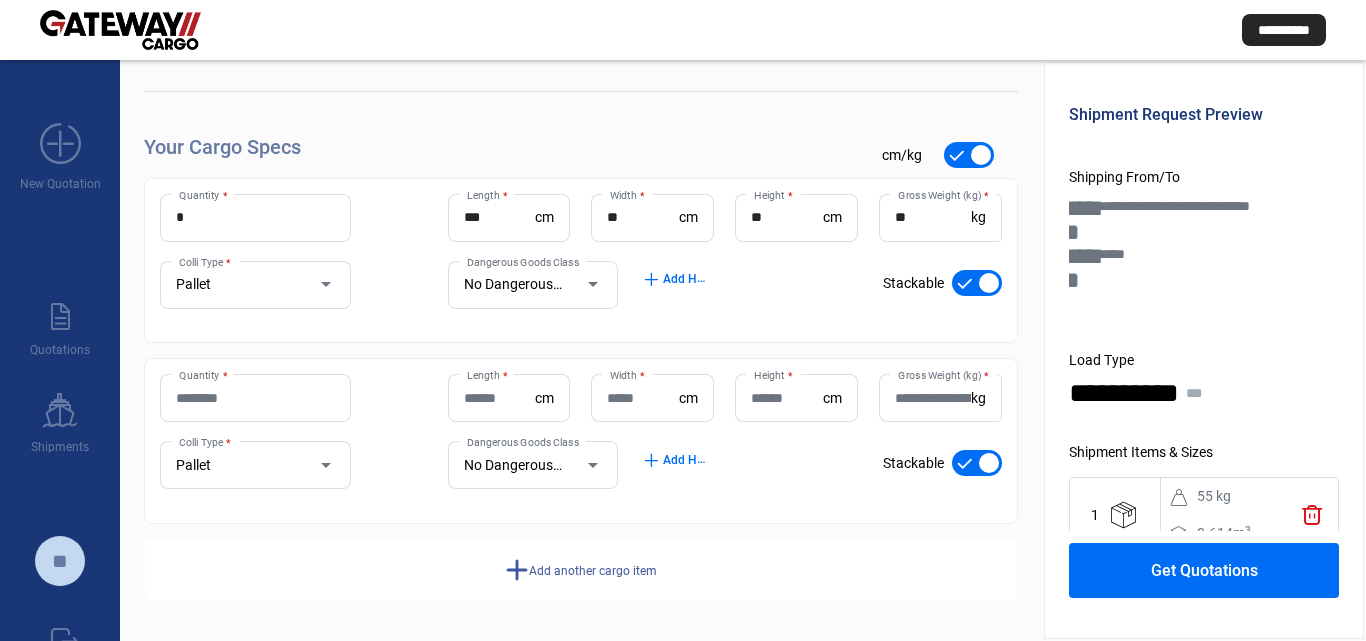click on "Quantity *" at bounding box center [255, 398] 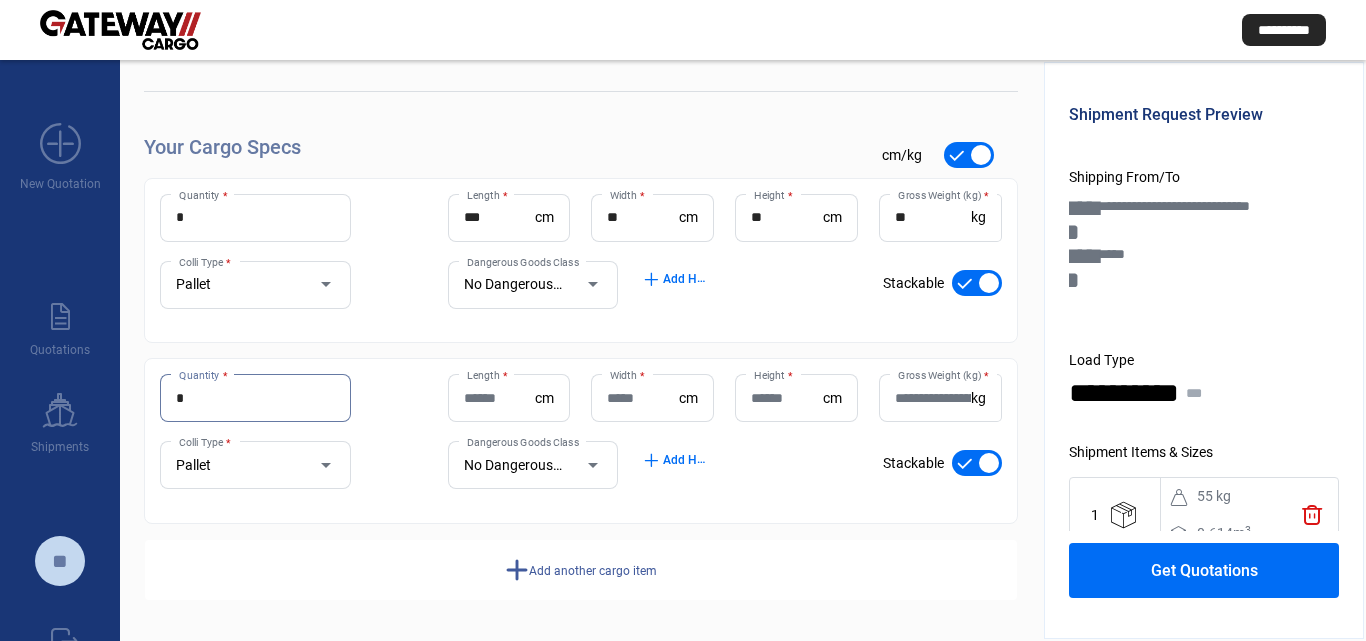 type on "*" 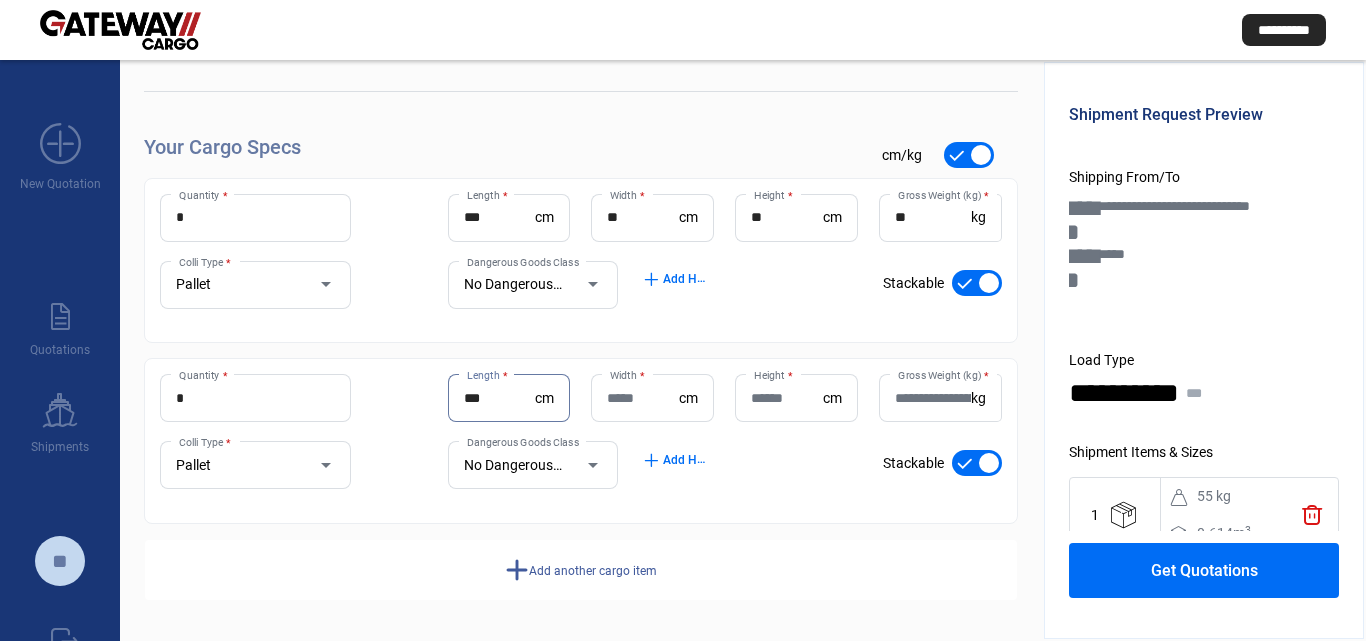 type on "***" 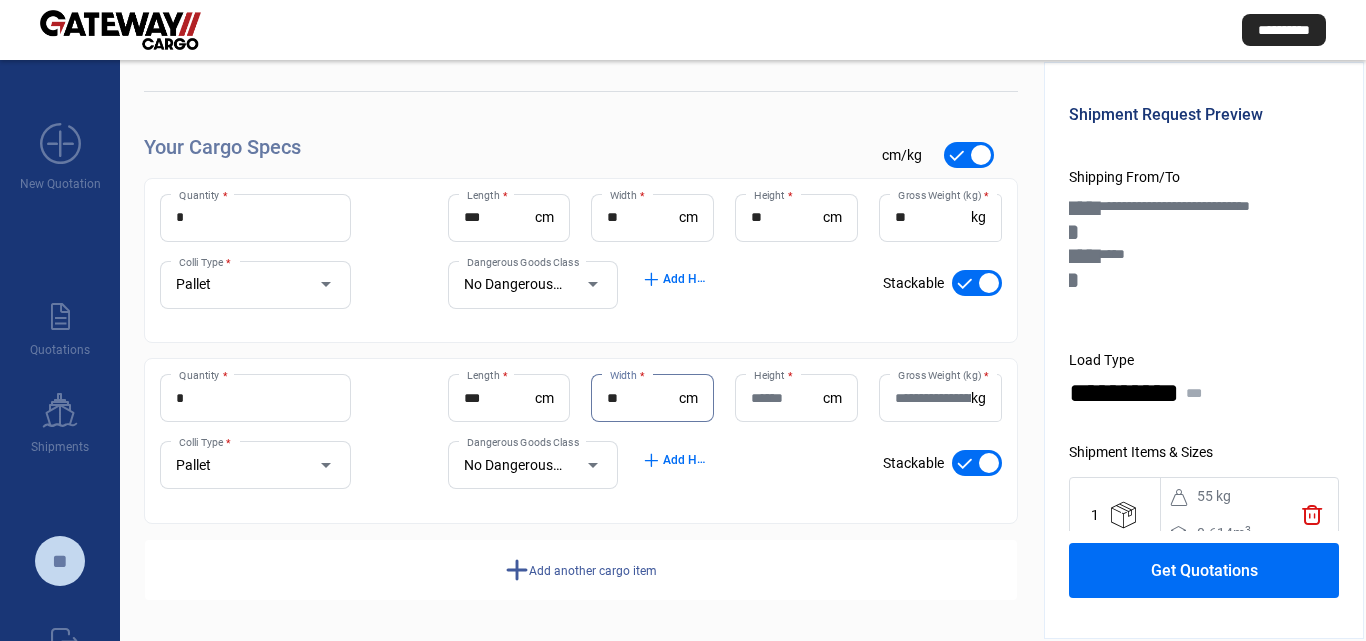 type on "**" 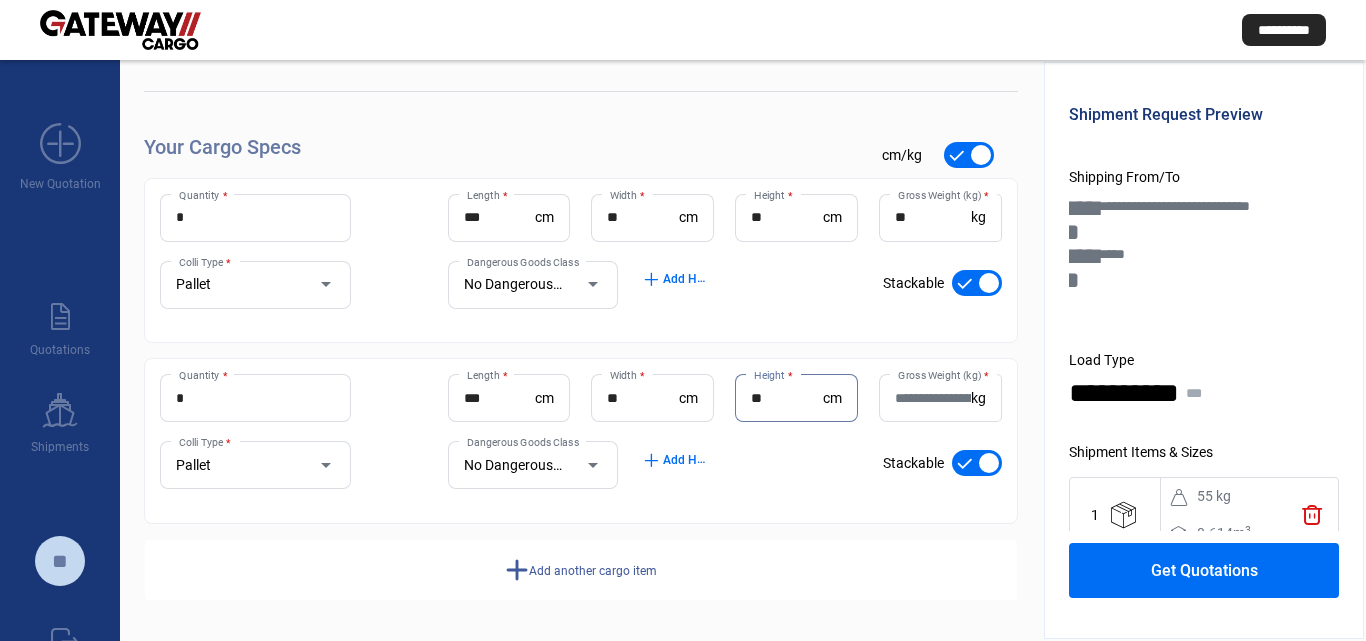 type on "**" 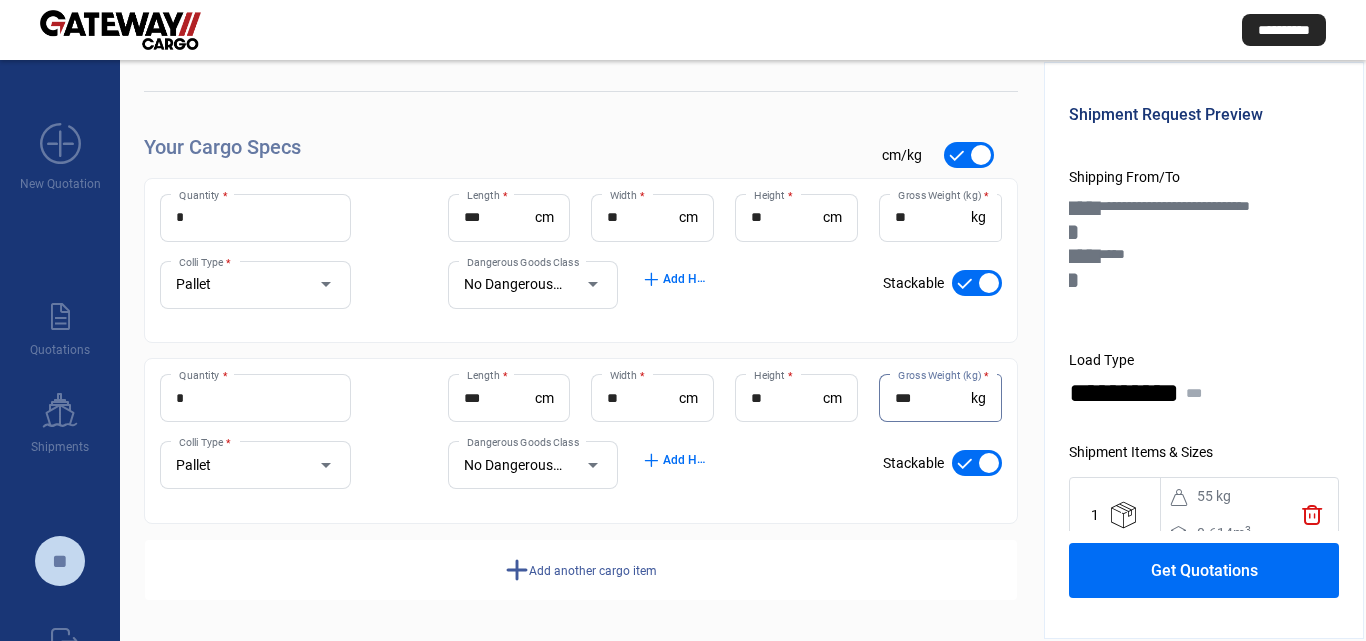 type on "***" 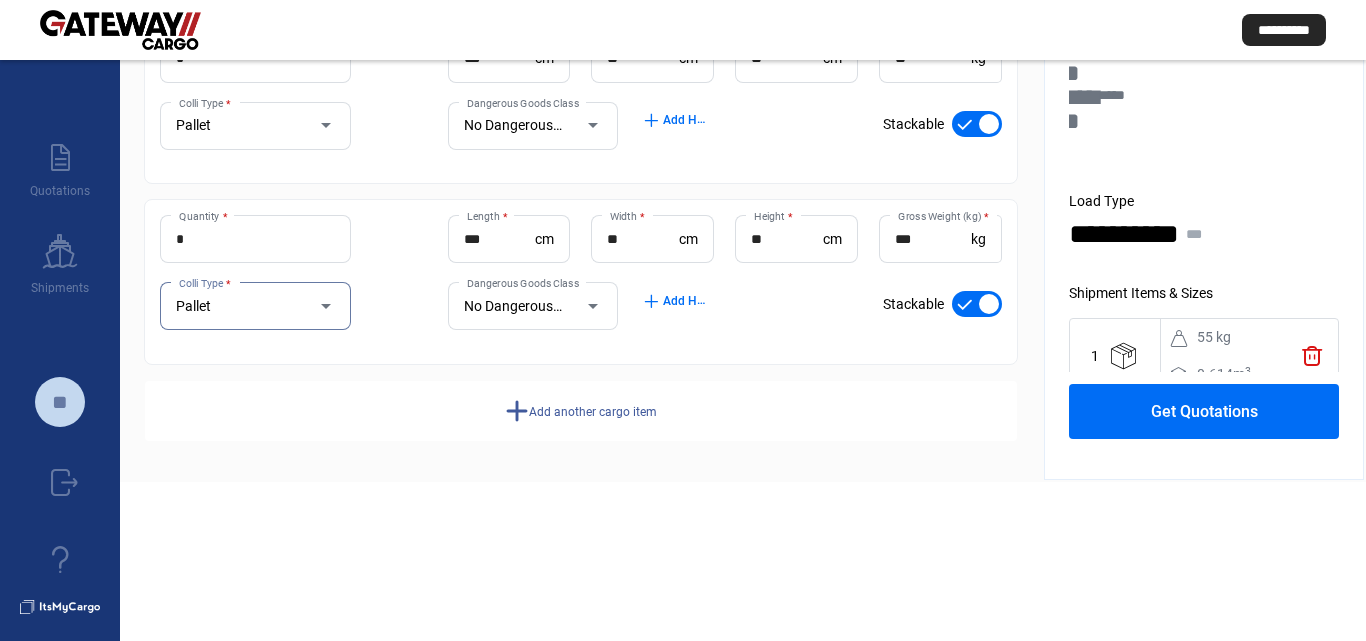 scroll, scrollTop: 178, scrollLeft: 0, axis: vertical 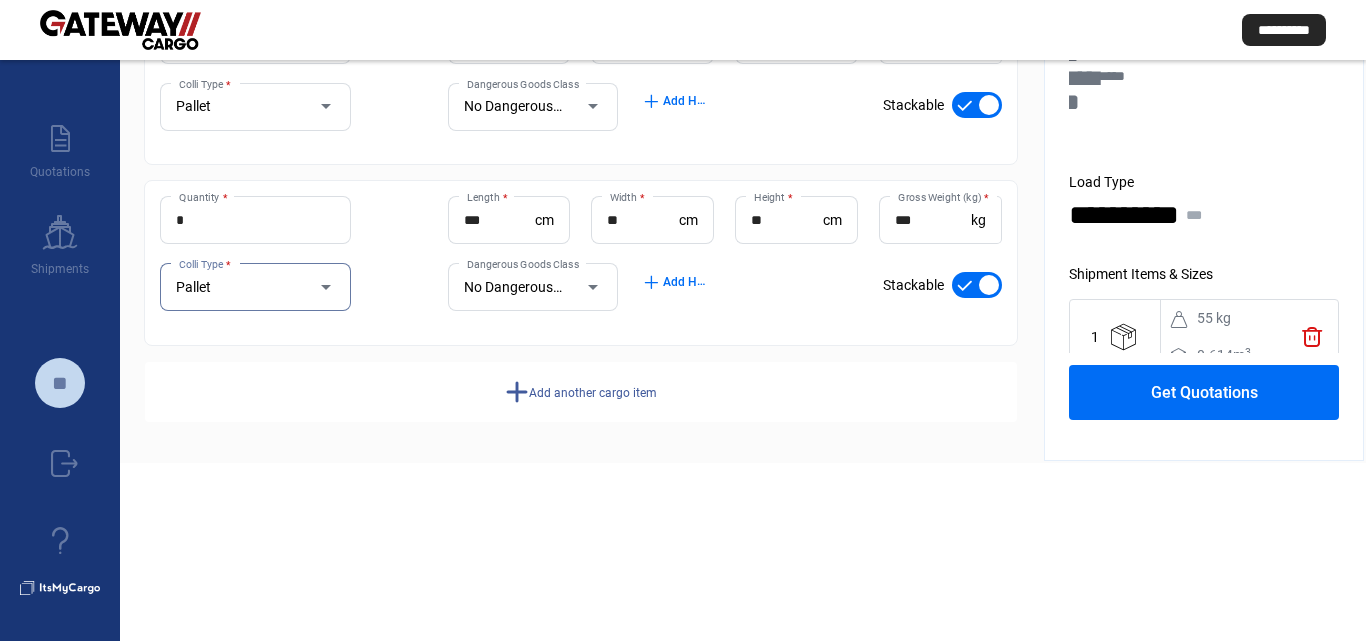 click on "Add another cargo item" 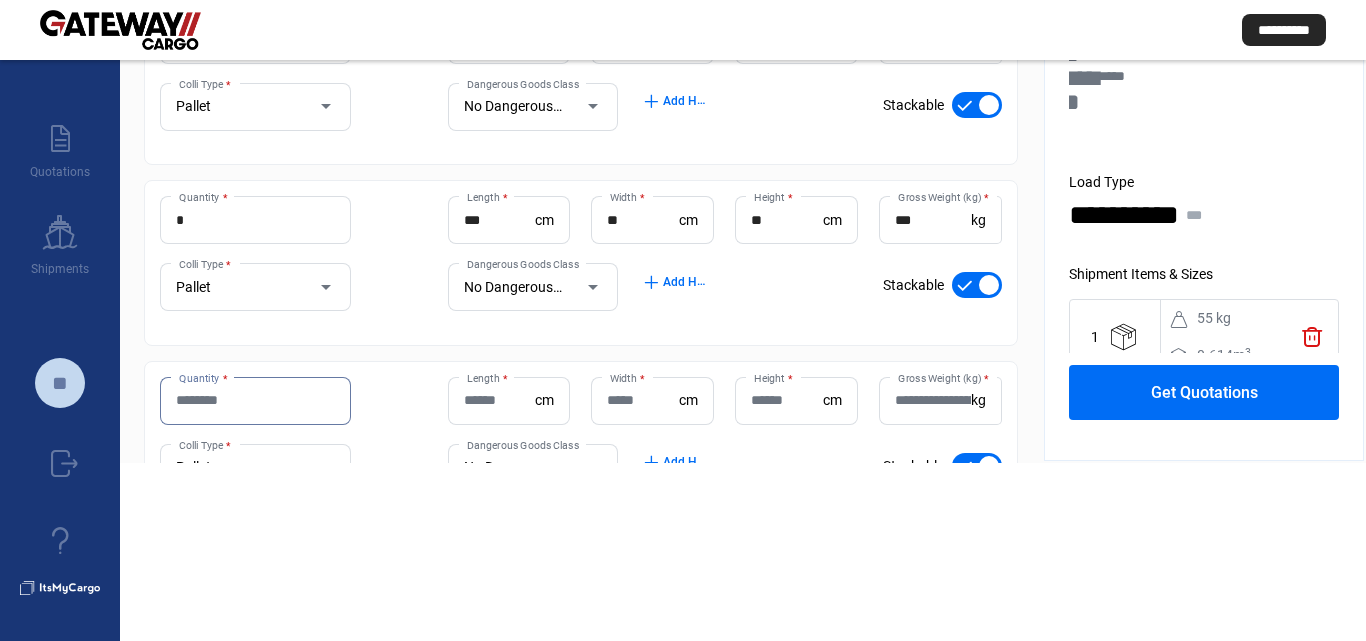 click on "Quantity *" at bounding box center [255, 400] 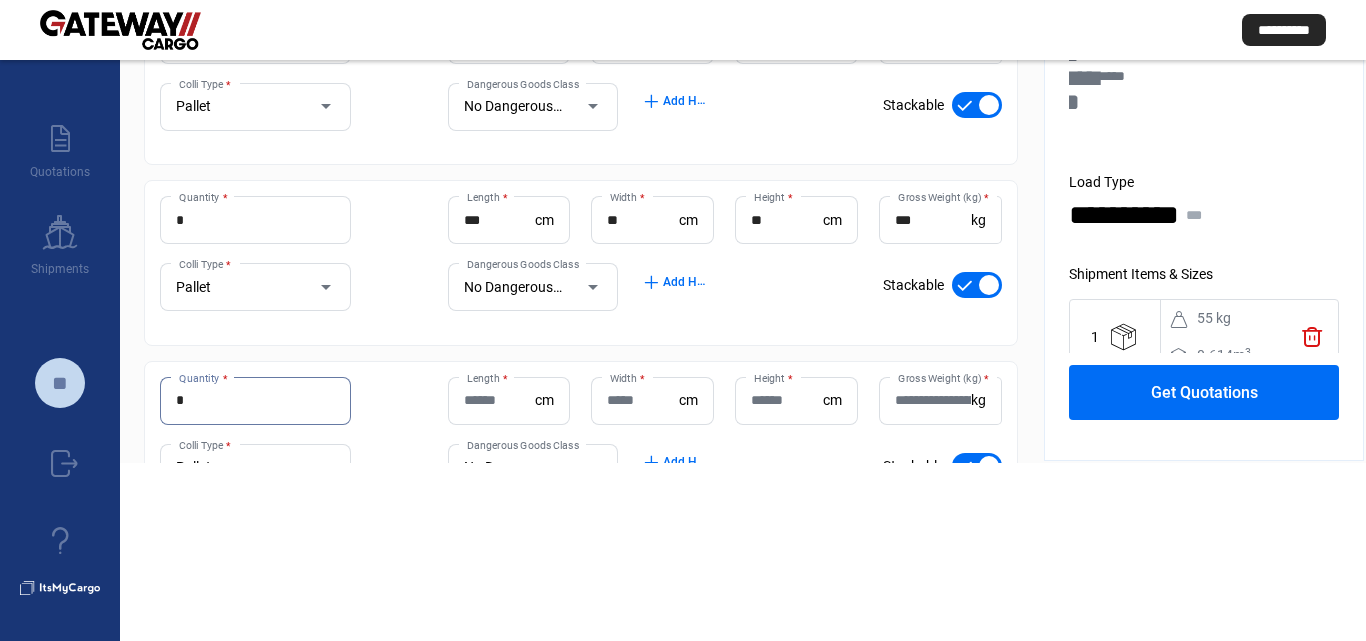 type on "*" 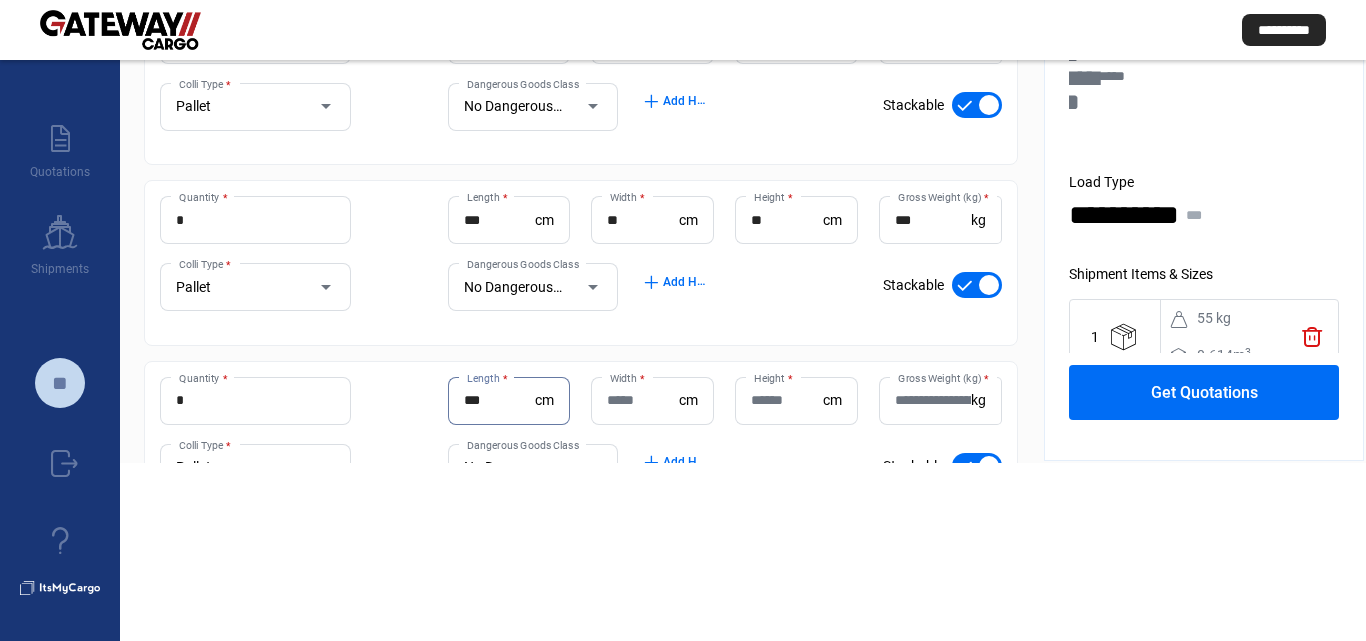 type on "***" 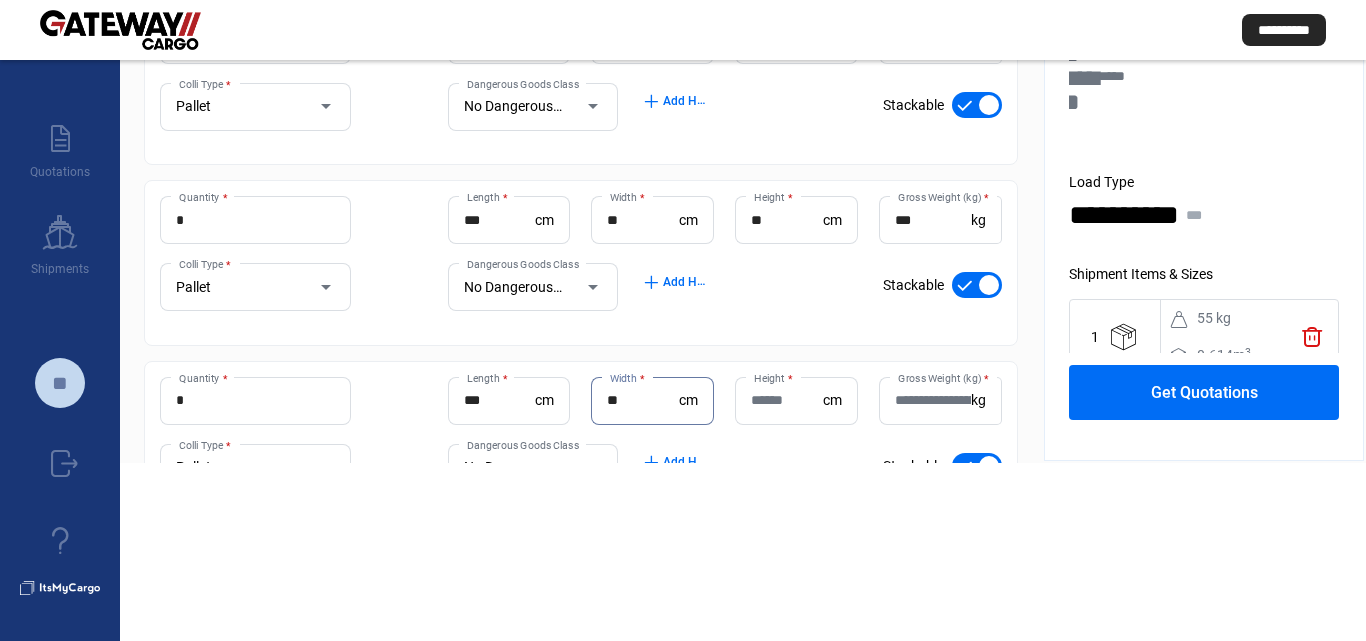 type on "**" 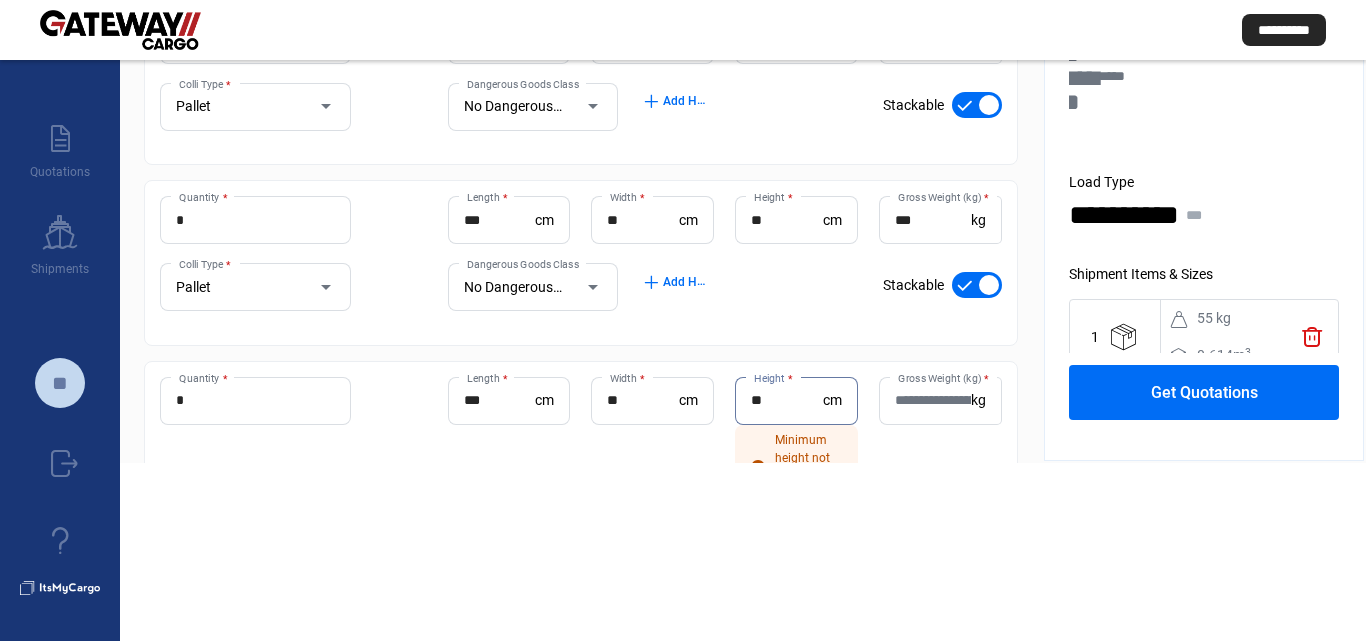 type on "**" 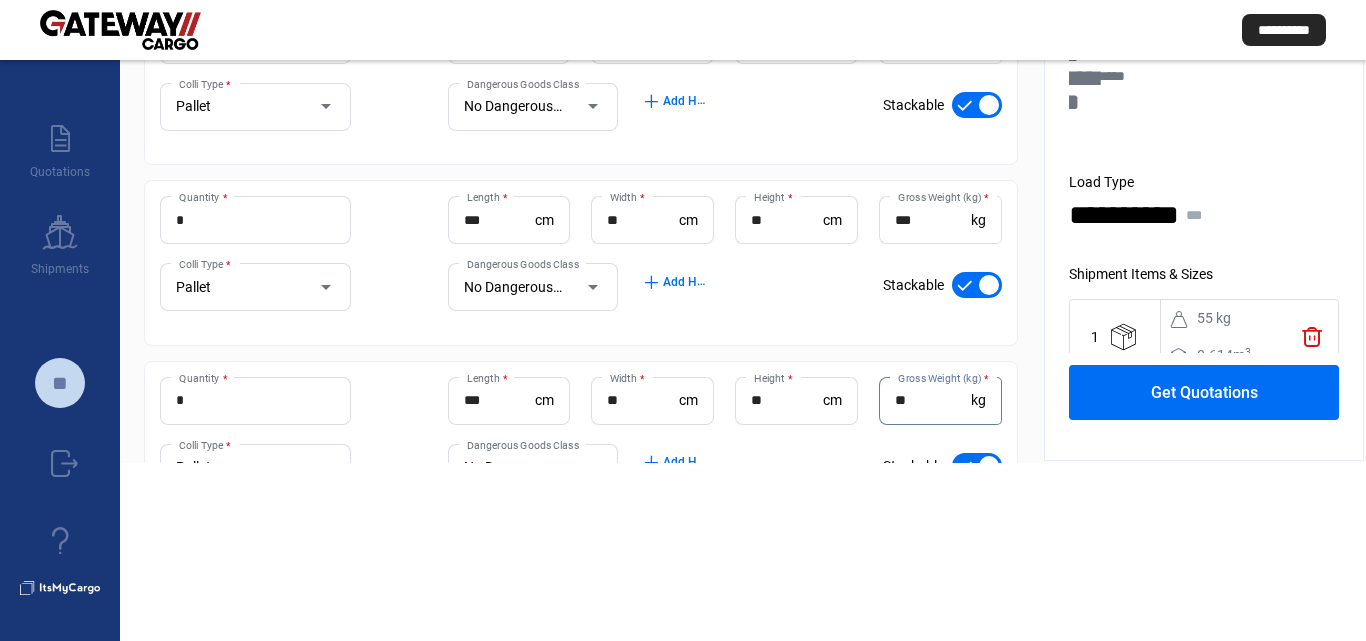 type on "**" 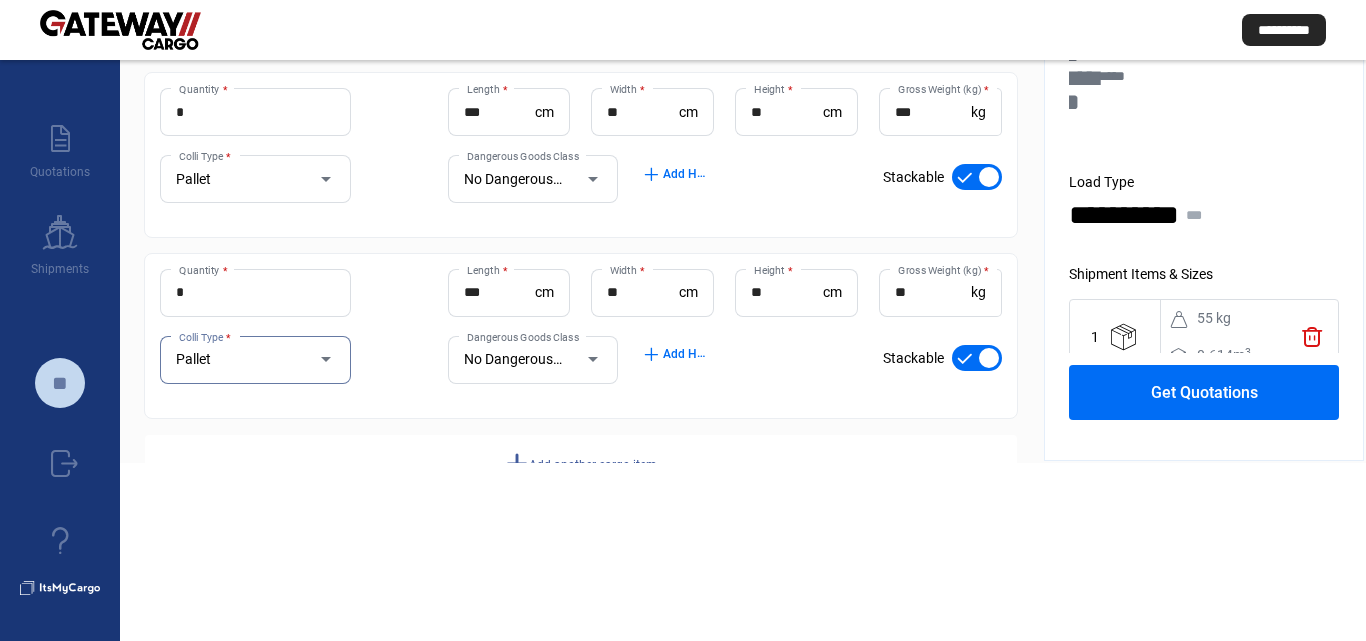 scroll, scrollTop: 364, scrollLeft: 0, axis: vertical 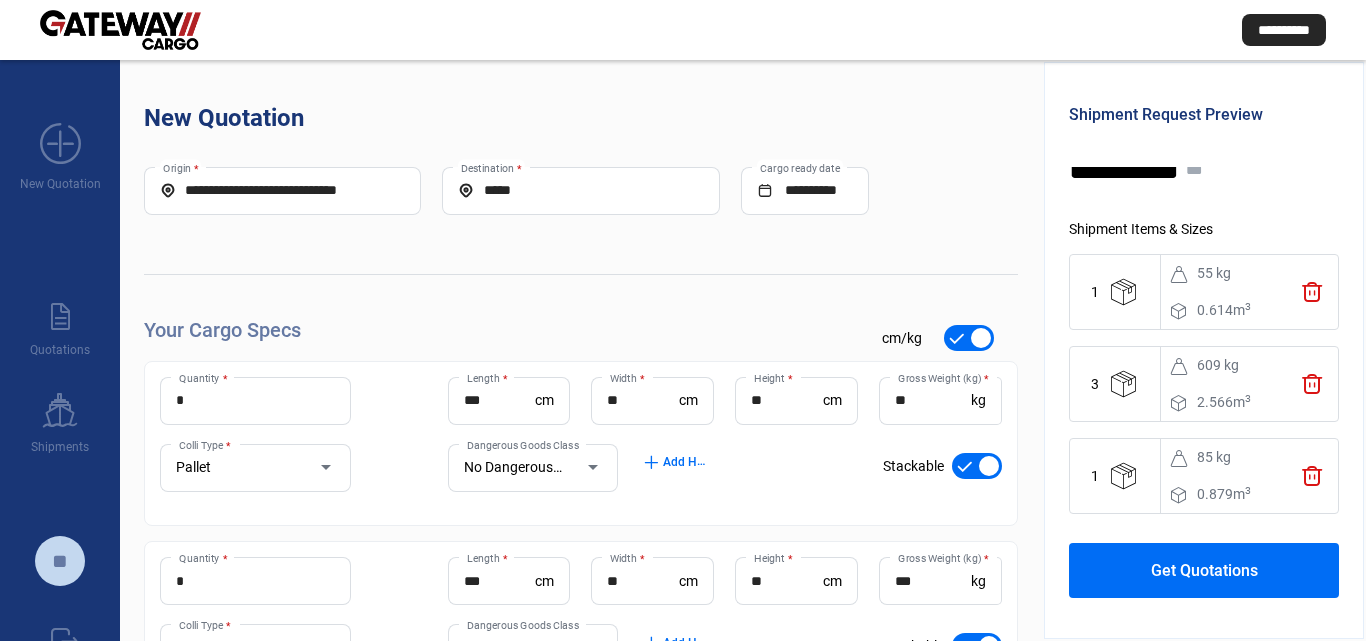 click on "Get Quotations" 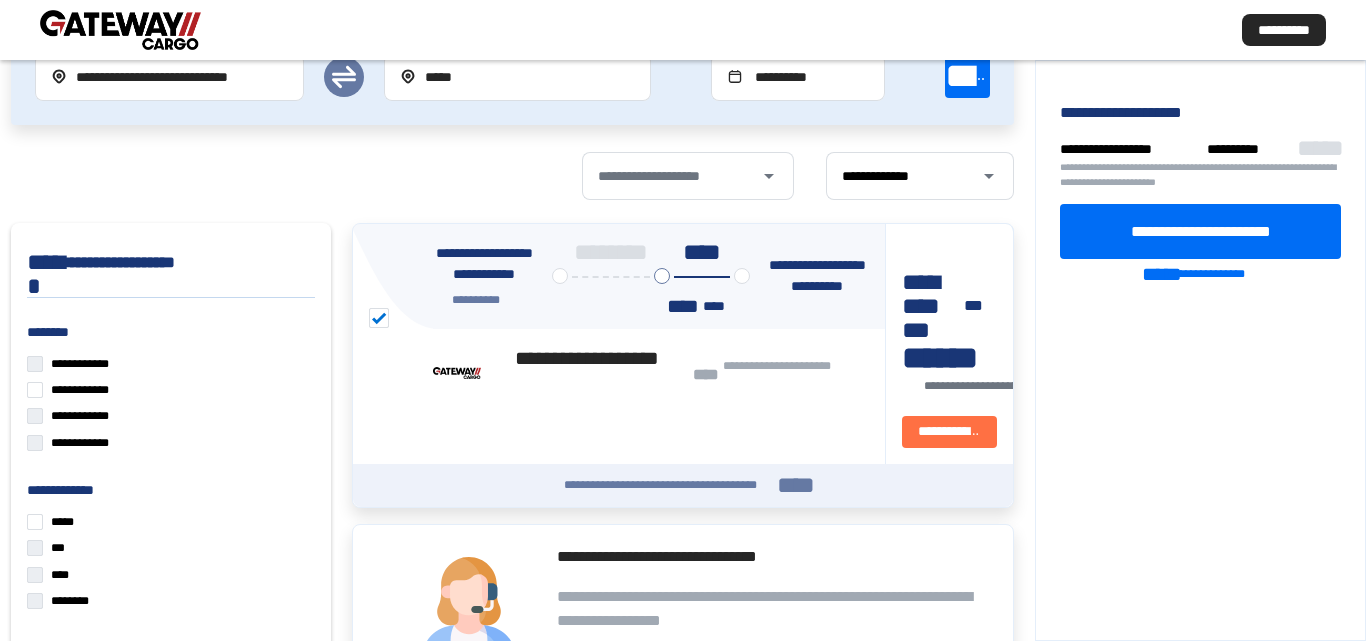 scroll, scrollTop: 200, scrollLeft: 0, axis: vertical 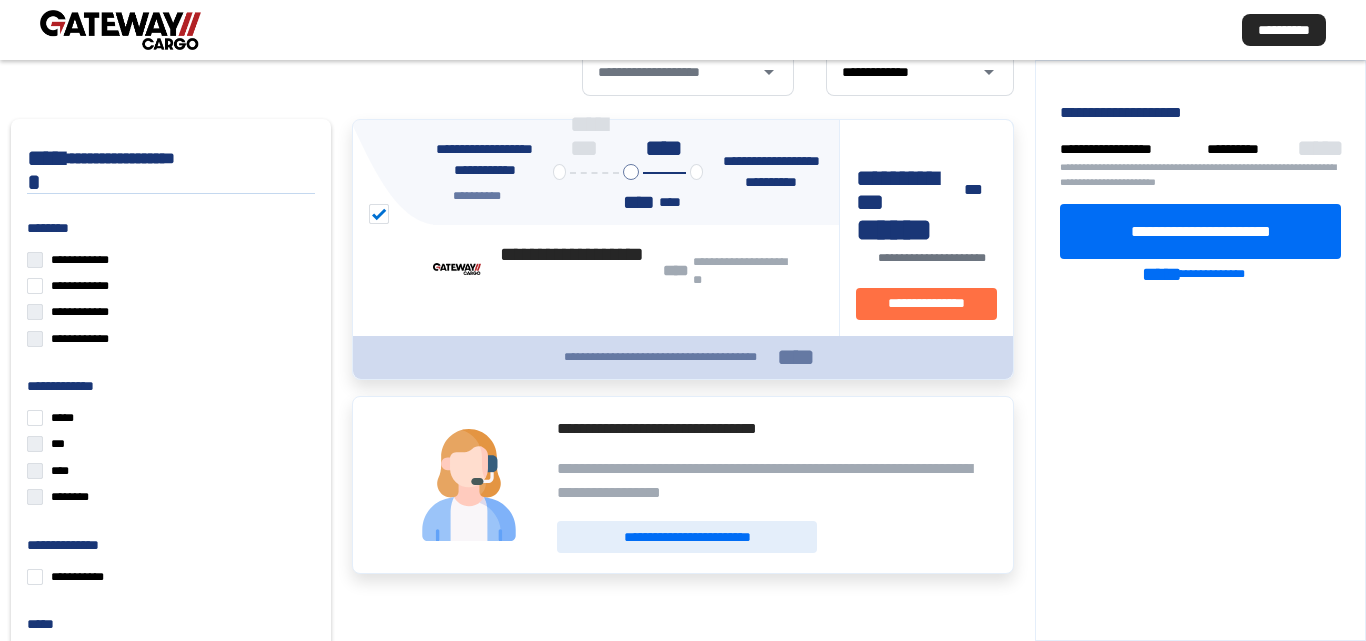 click on "****" 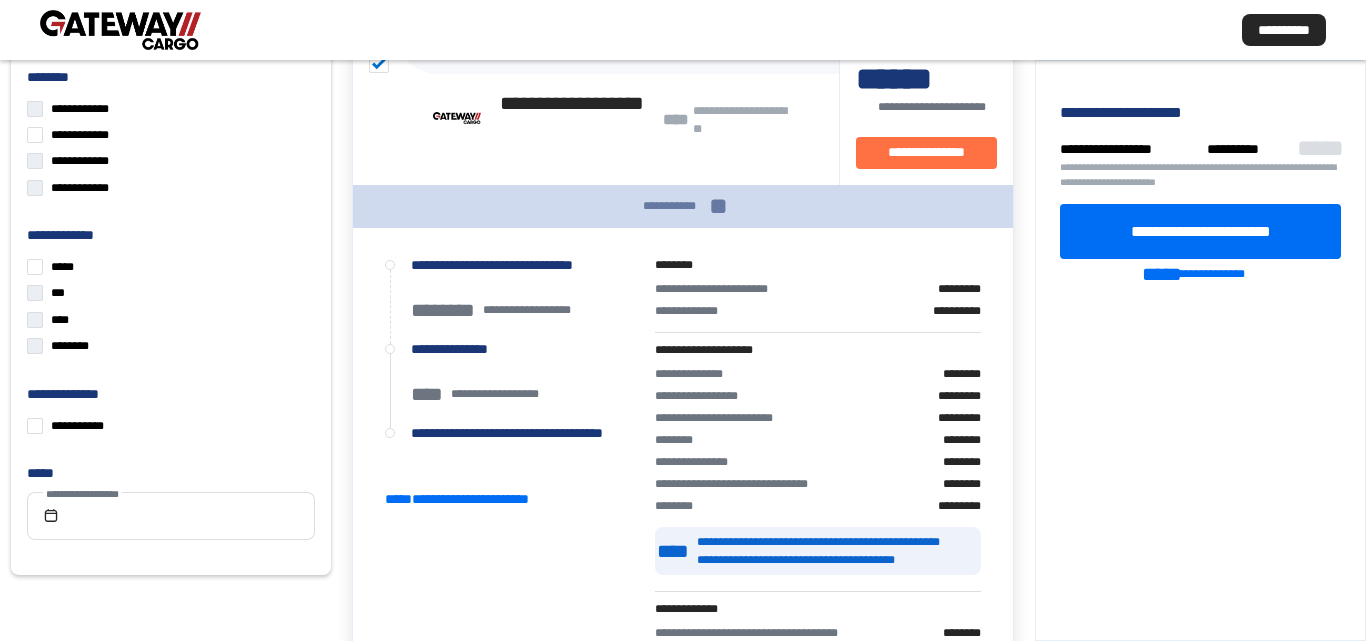 scroll, scrollTop: 400, scrollLeft: 0, axis: vertical 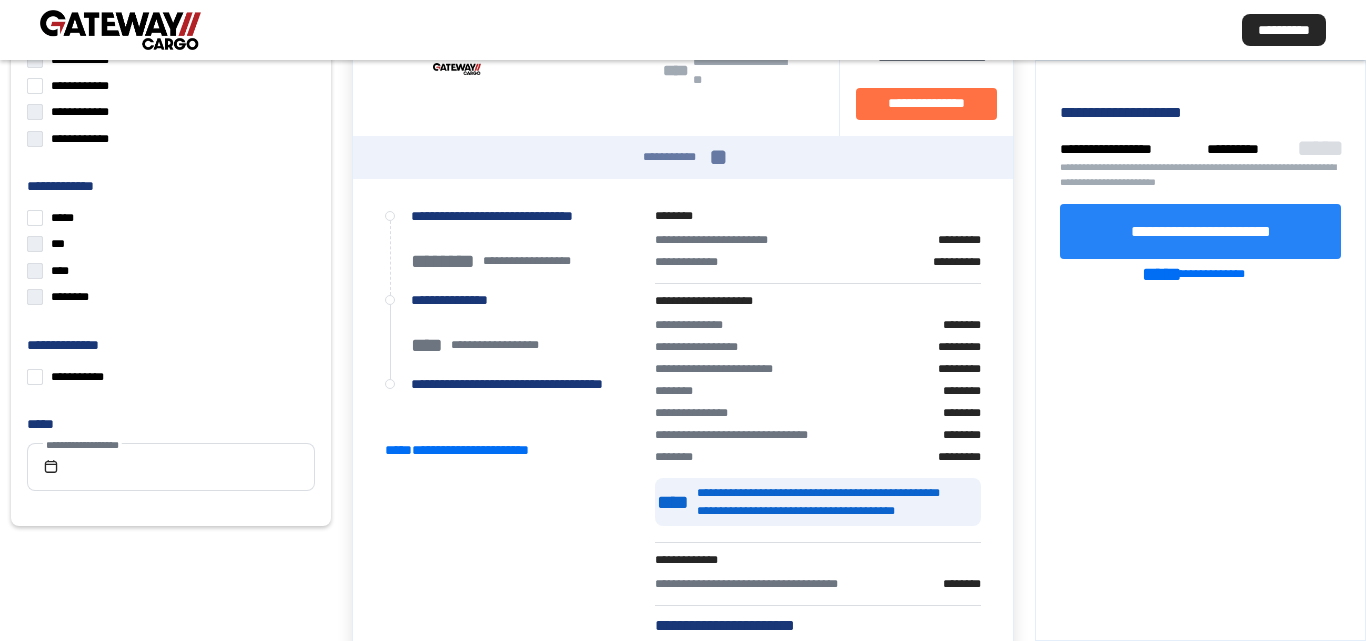 click on "**********" 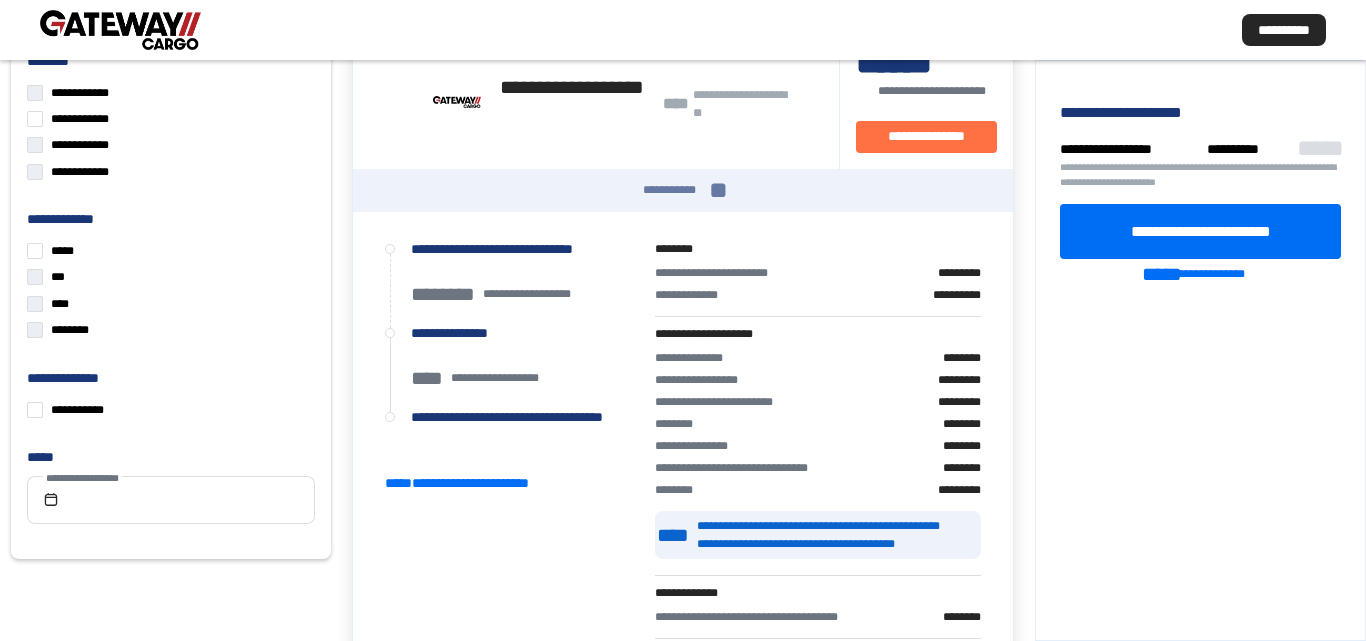 scroll, scrollTop: 500, scrollLeft: 0, axis: vertical 